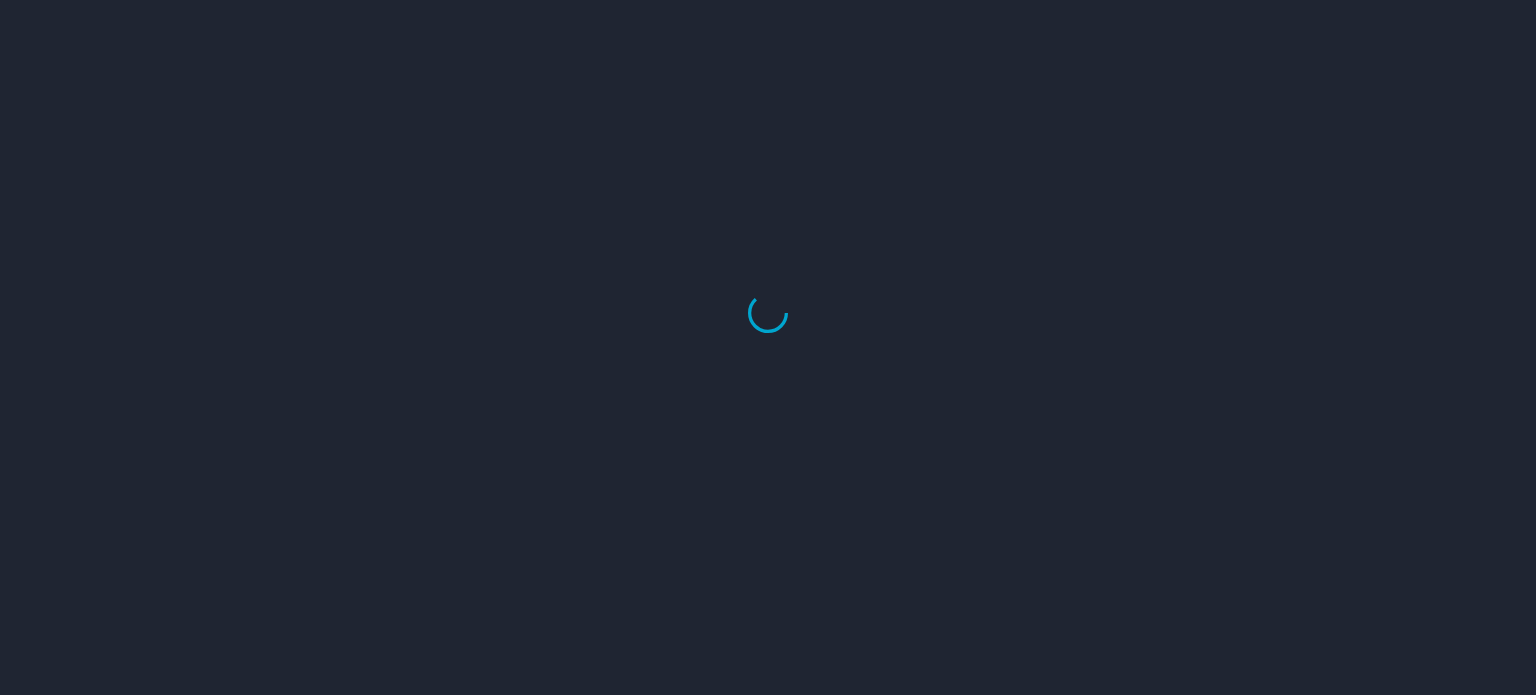 scroll, scrollTop: 0, scrollLeft: 0, axis: both 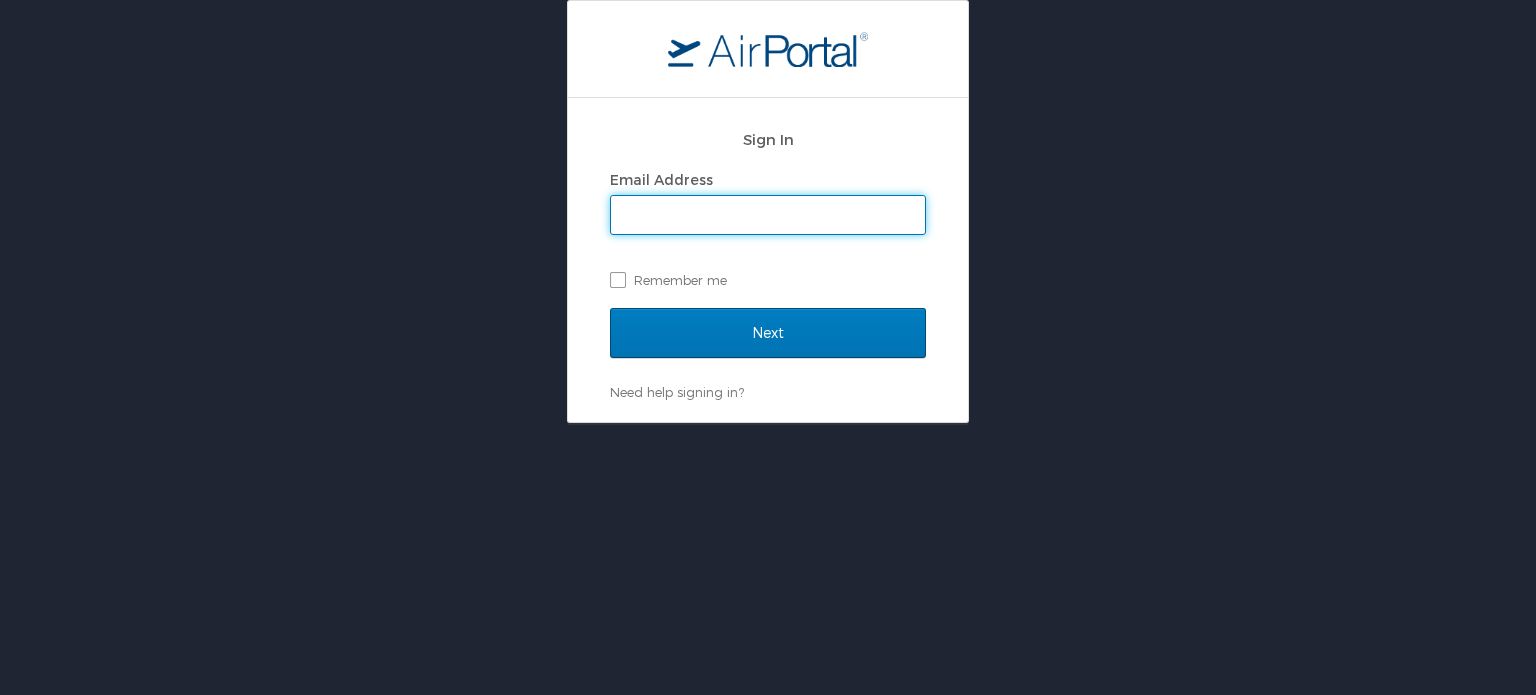 click on "Email Address" at bounding box center [768, 215] 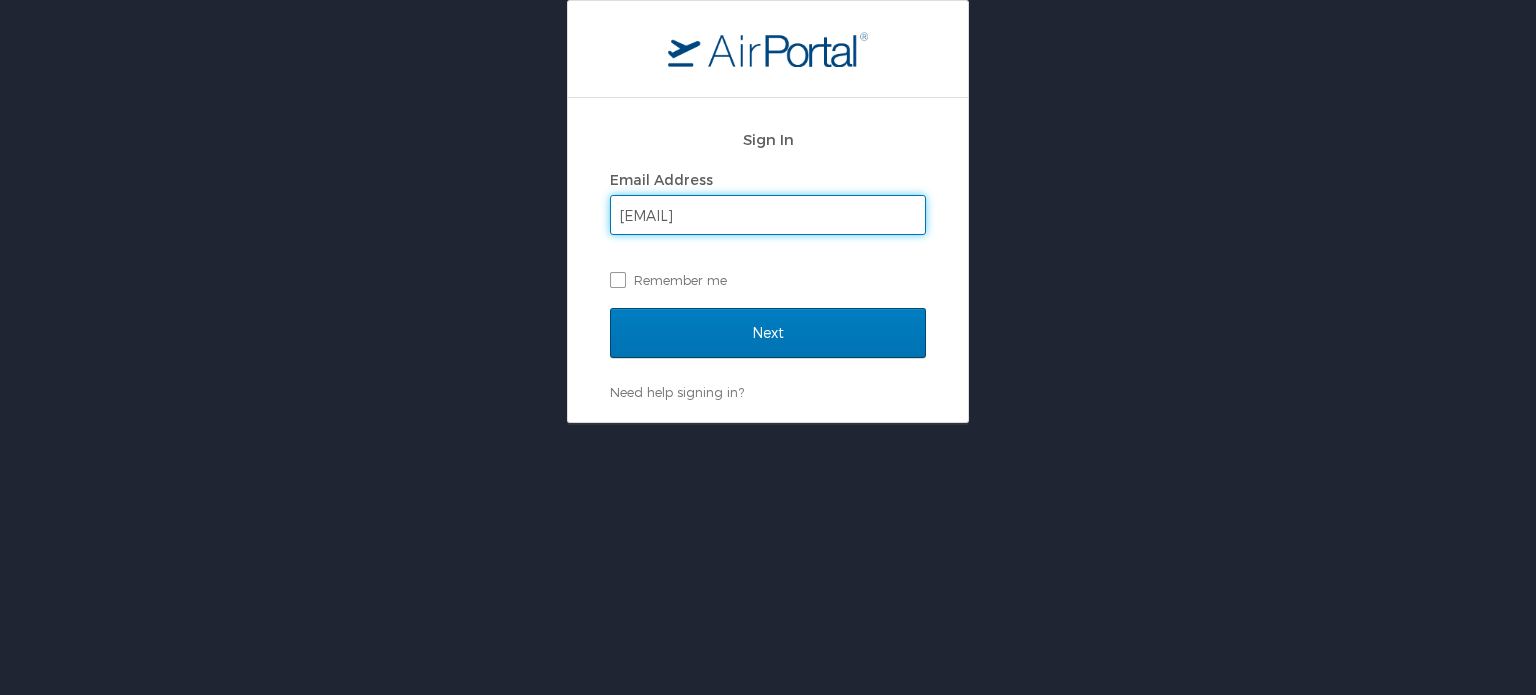 click on "Email Address" at bounding box center [768, 180] 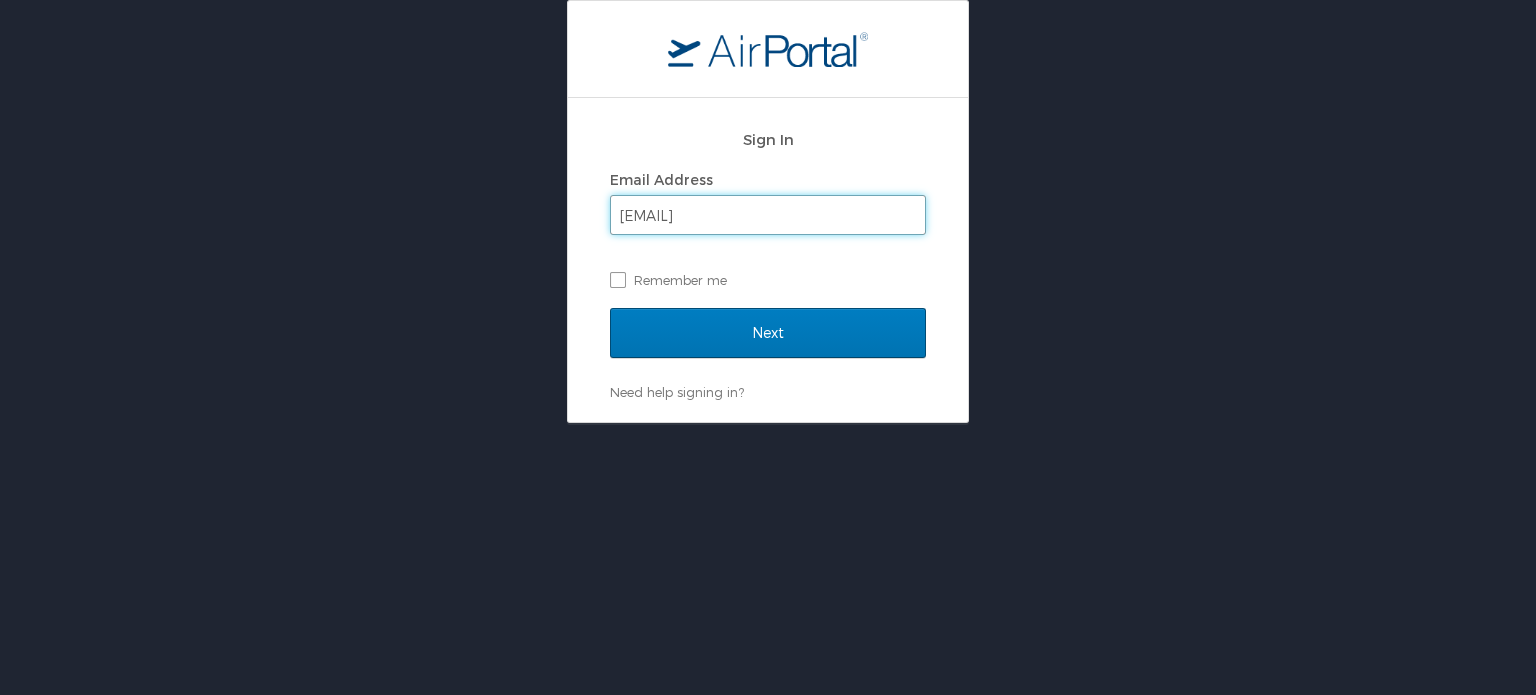 click on "laurenmaranto4@gmail.com" at bounding box center [768, 215] 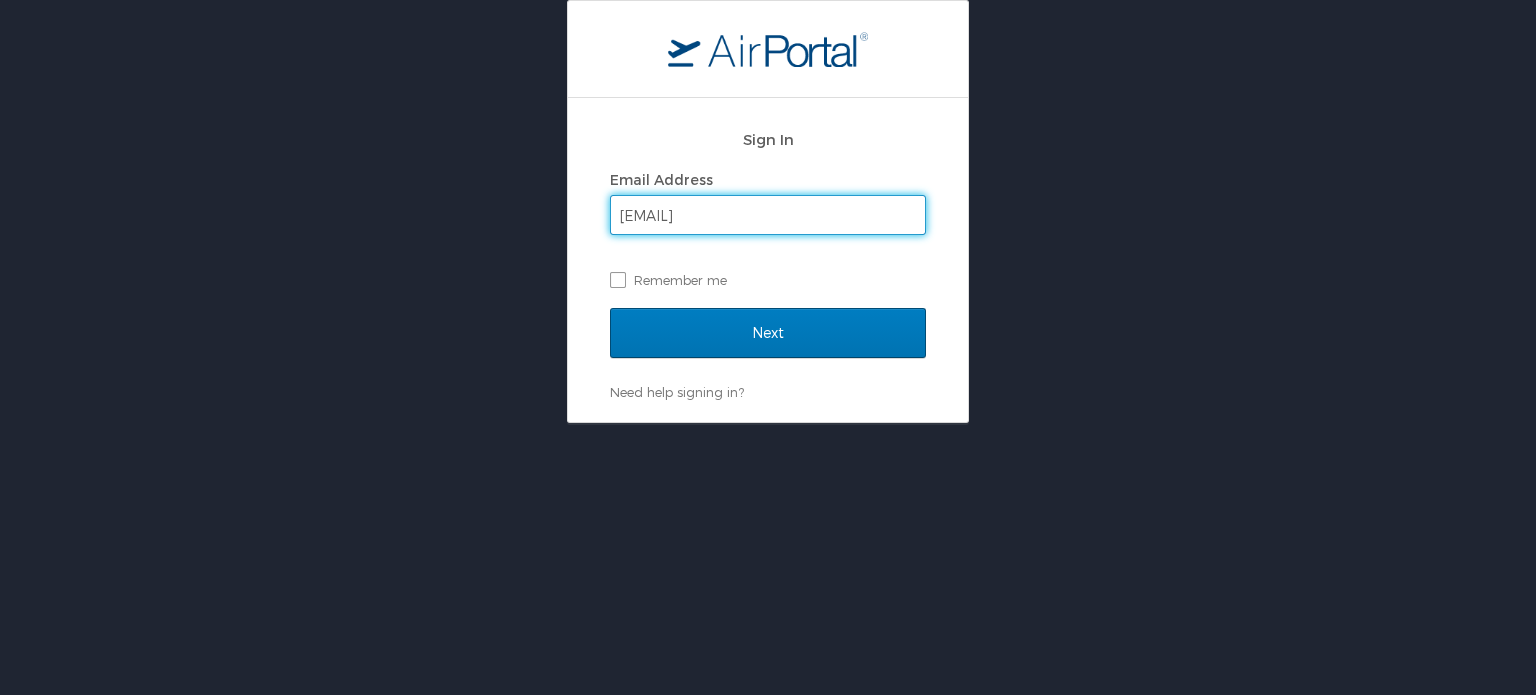 click on "laurenmaranto4@gmail.com" at bounding box center [768, 215] 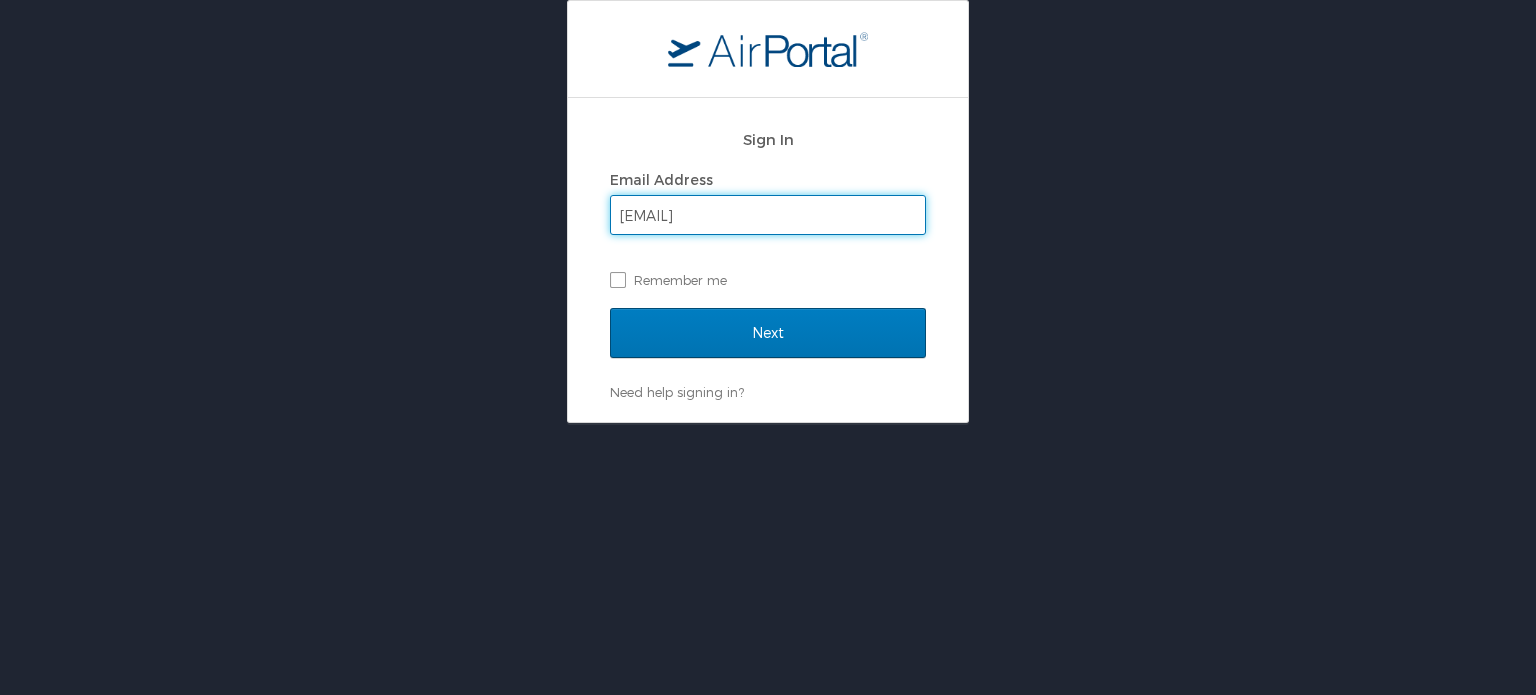 click on "Email Address  whitela@ag.louisiana.gov Remember me" at bounding box center [768, 230] 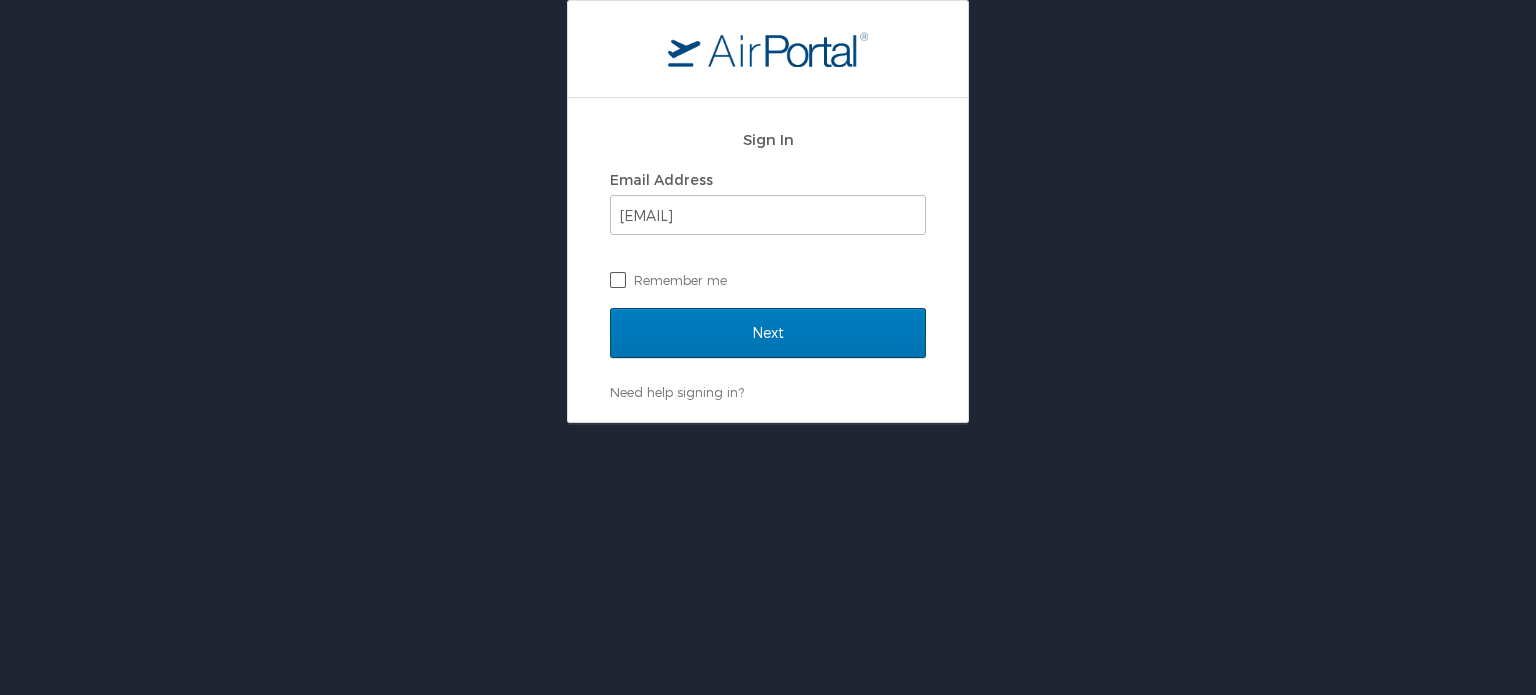 click on "Remember me" at bounding box center (768, 280) 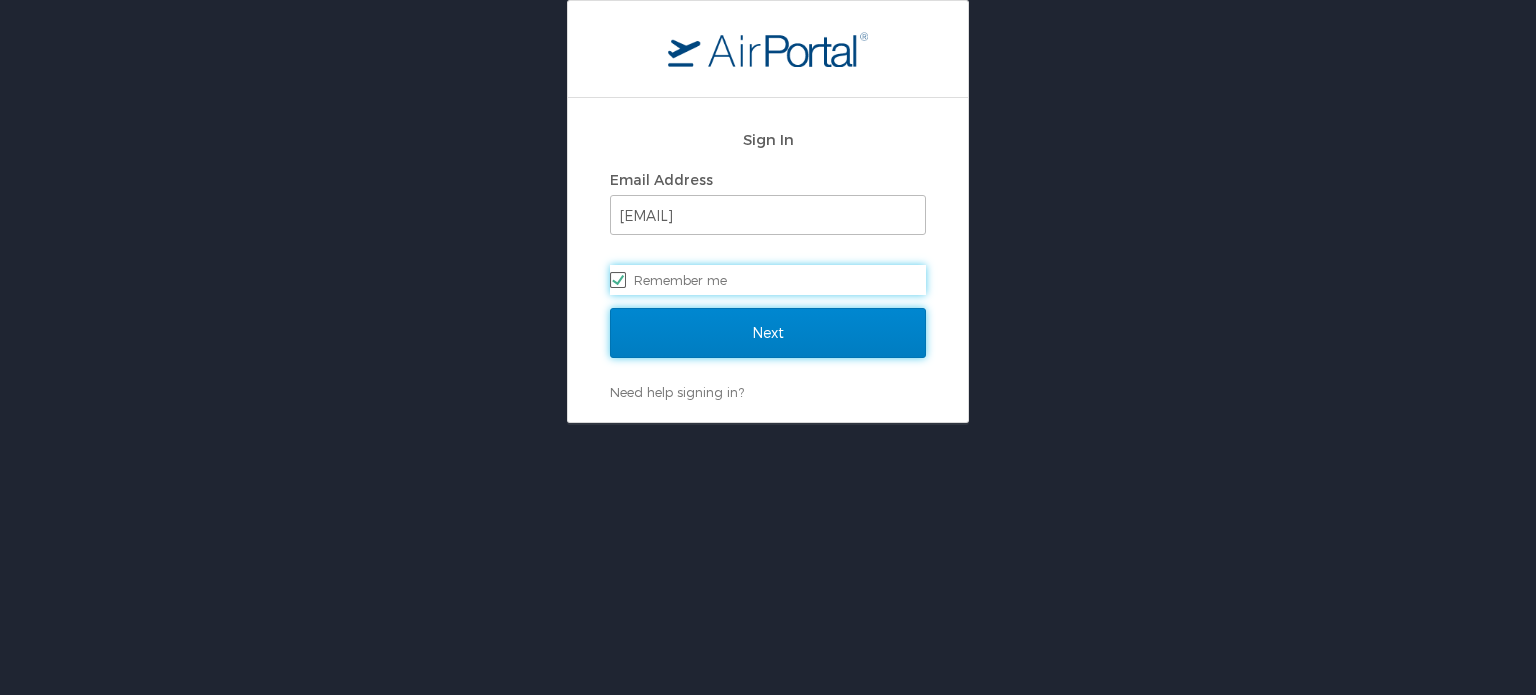 click on "Next" at bounding box center [768, 333] 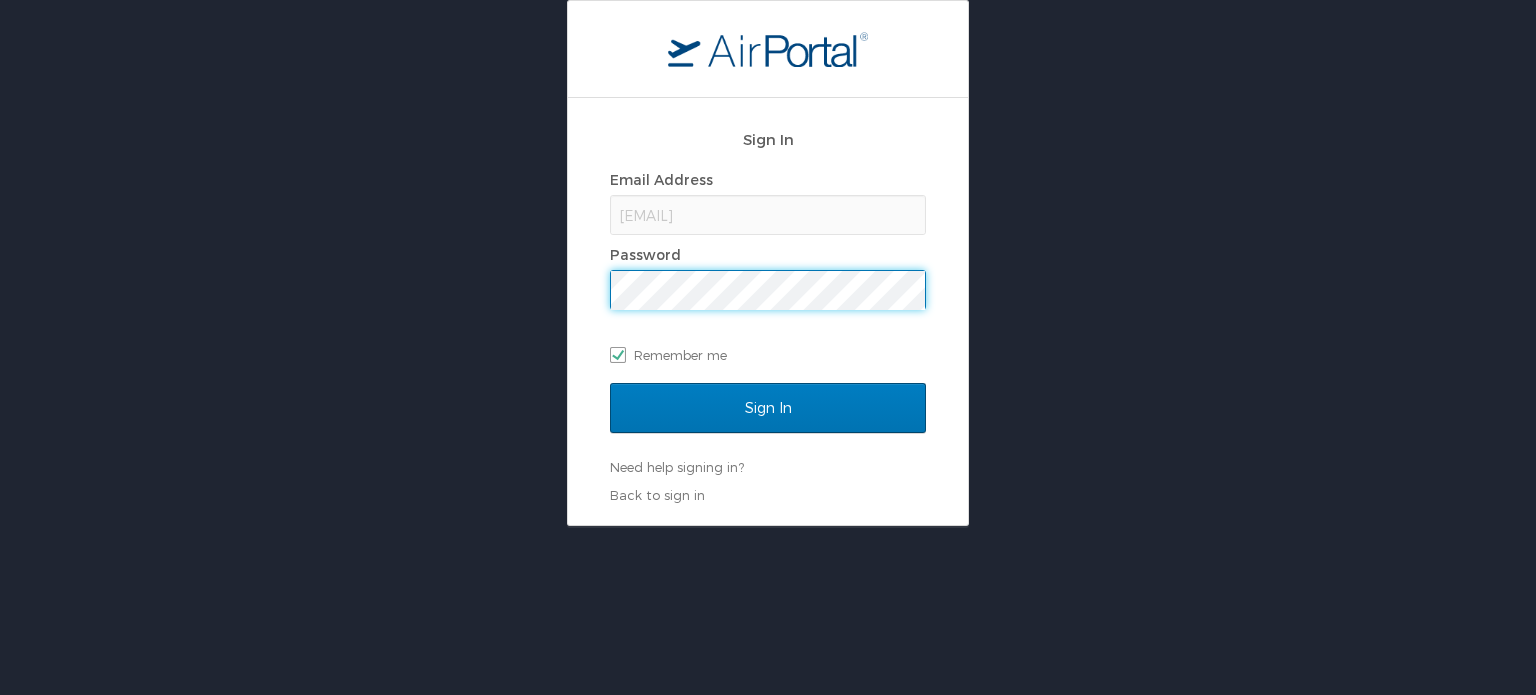 scroll, scrollTop: 0, scrollLeft: 0, axis: both 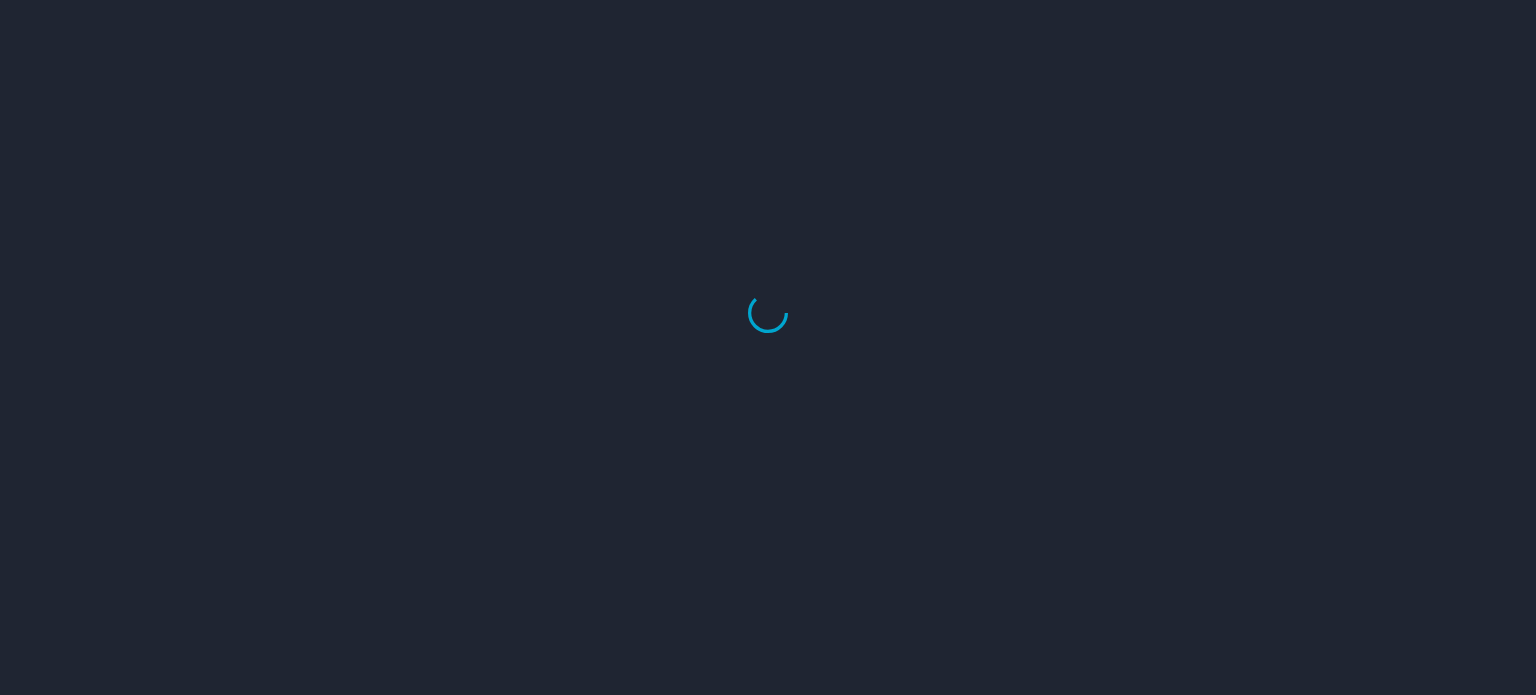 select on "US" 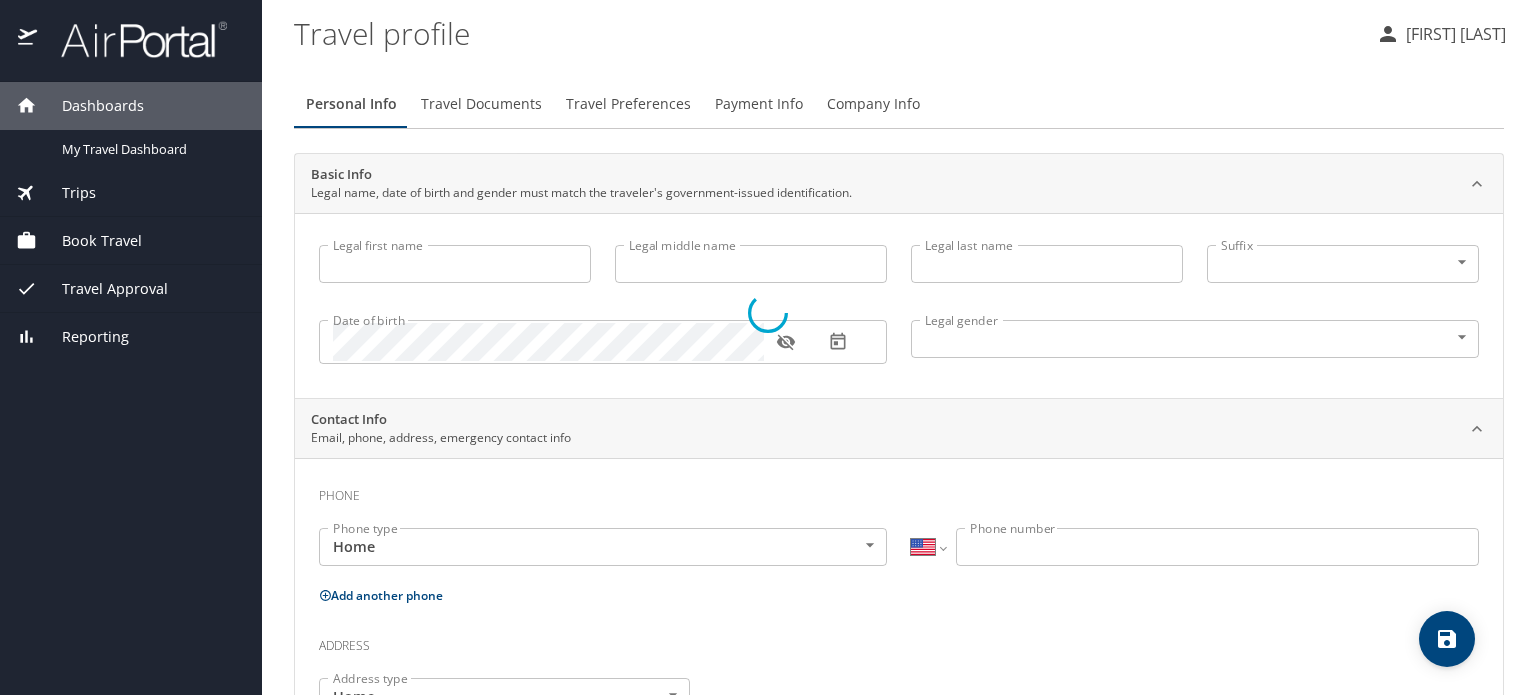 type on "Lauren" 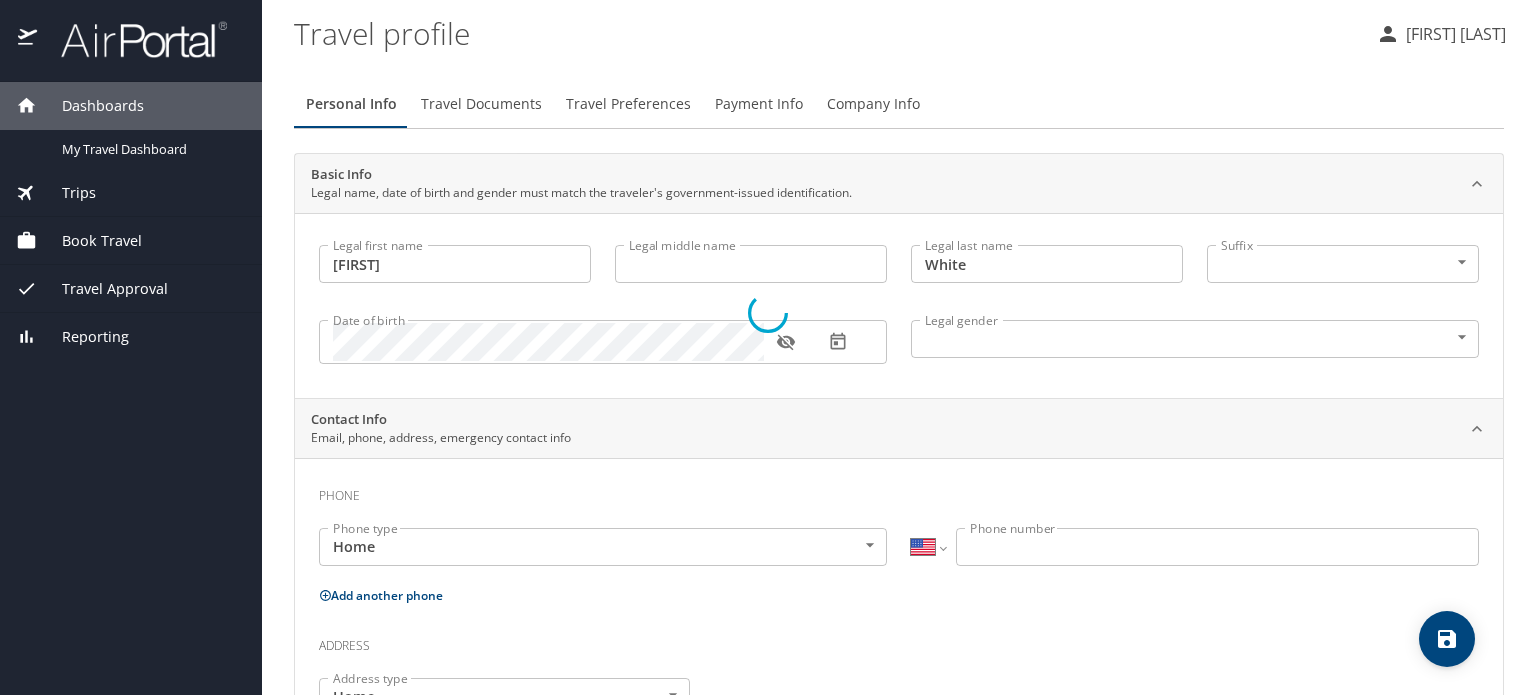 select on "US" 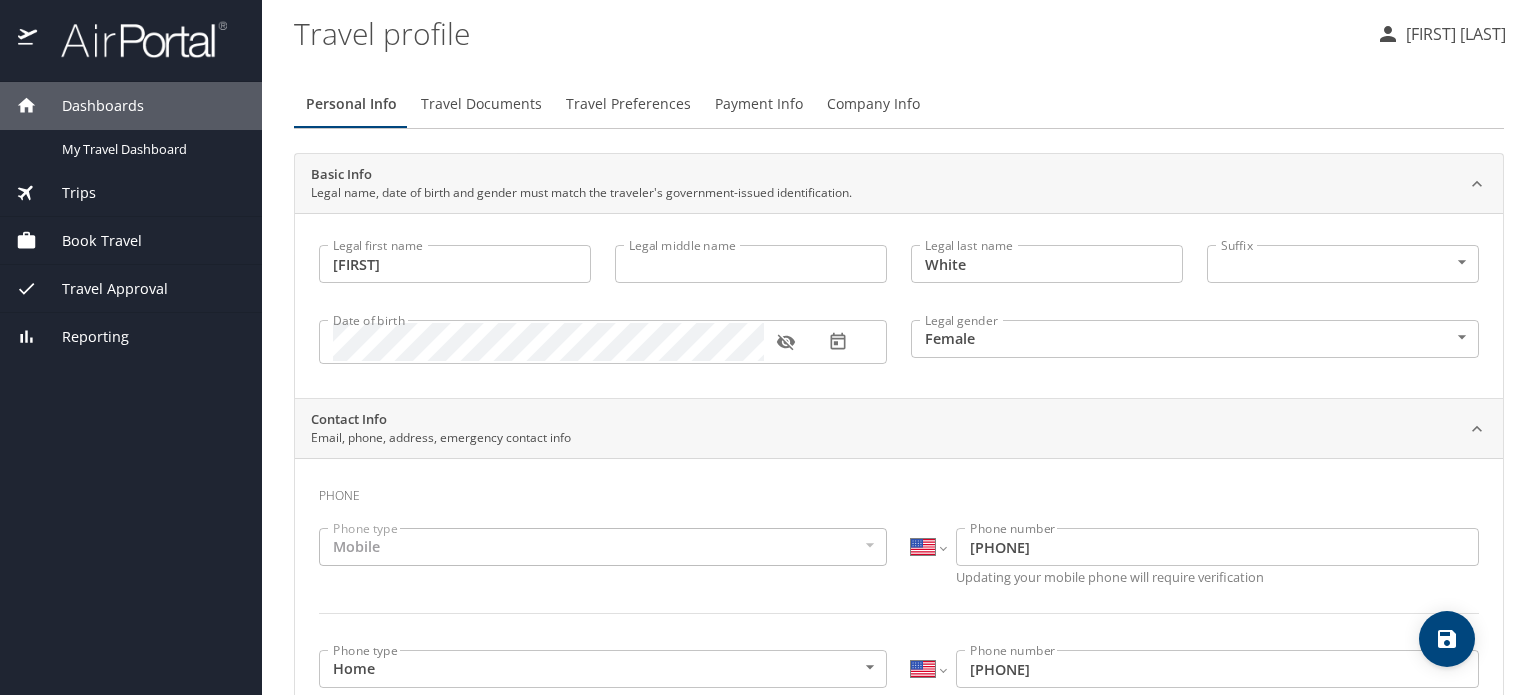 click on "Book Travel" at bounding box center (131, 241) 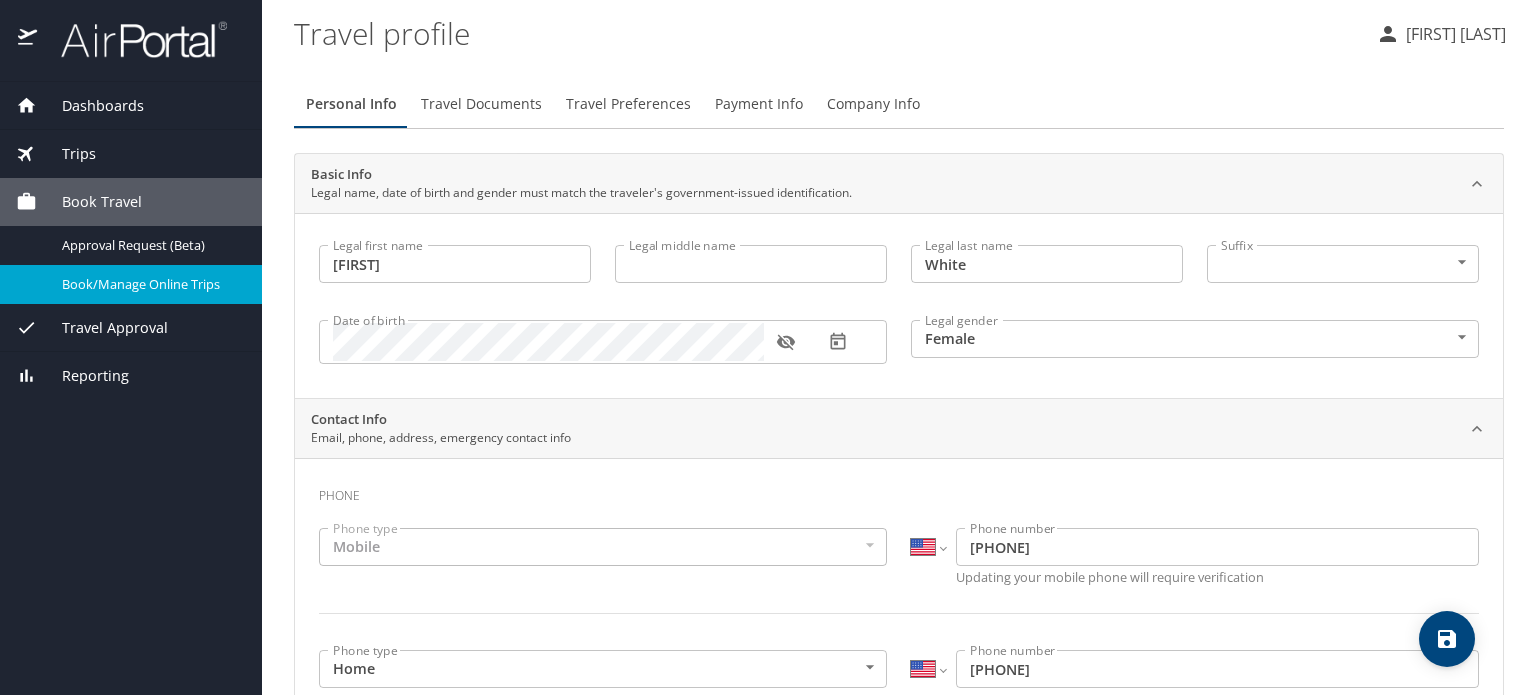 click on "Book/Manage Online Trips" at bounding box center (131, 284) 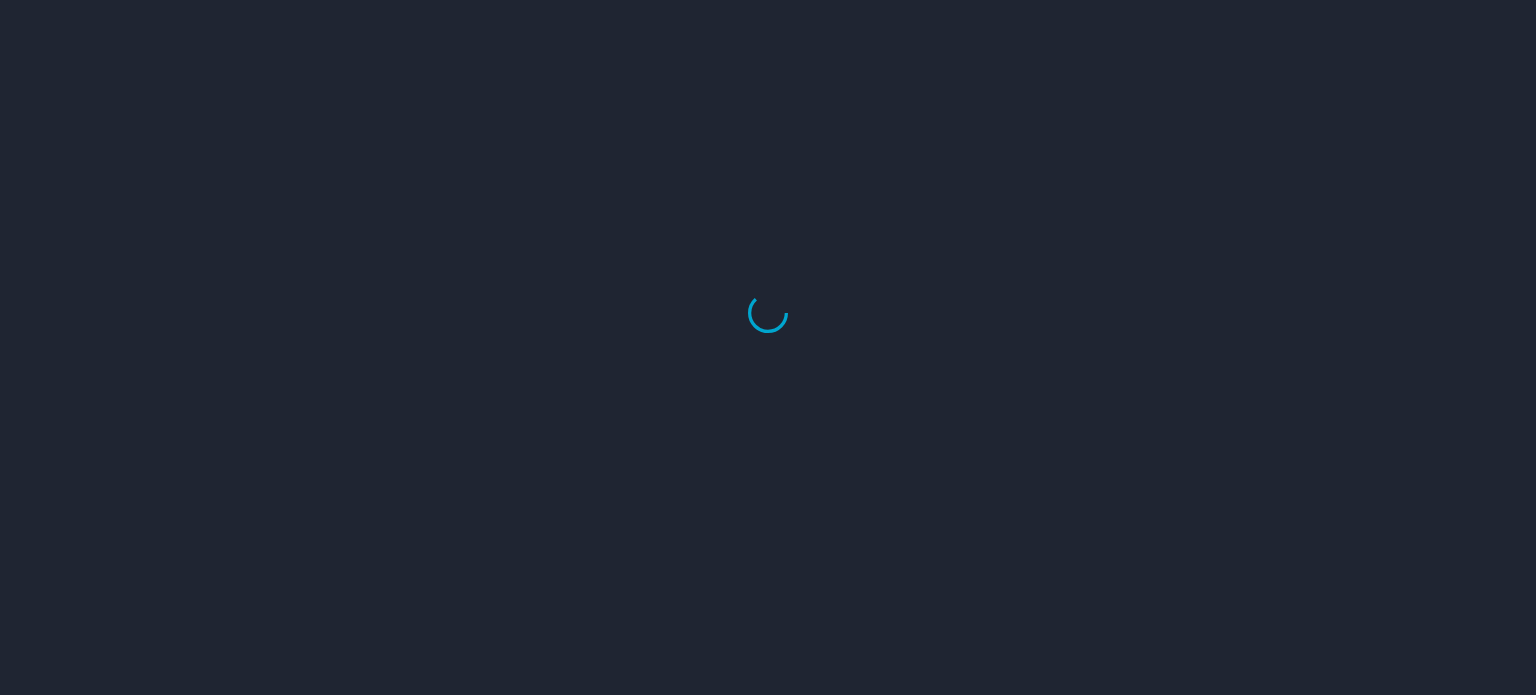 scroll, scrollTop: 0, scrollLeft: 0, axis: both 